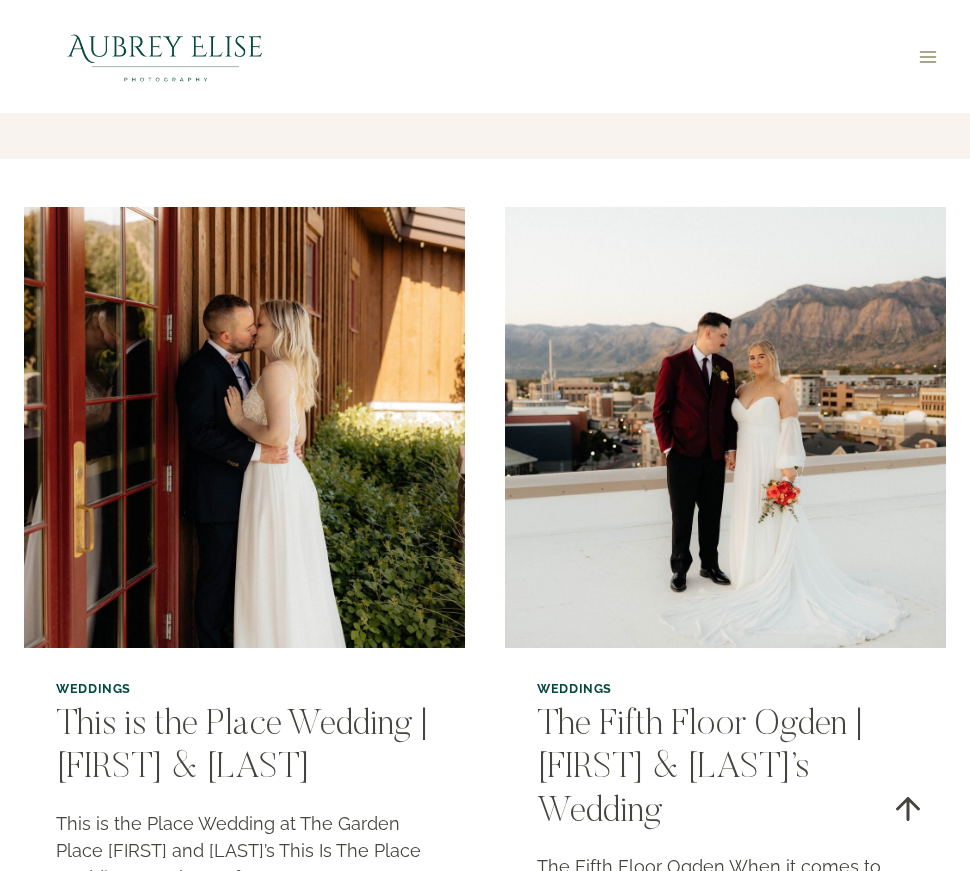 scroll, scrollTop: 0, scrollLeft: 0, axis: both 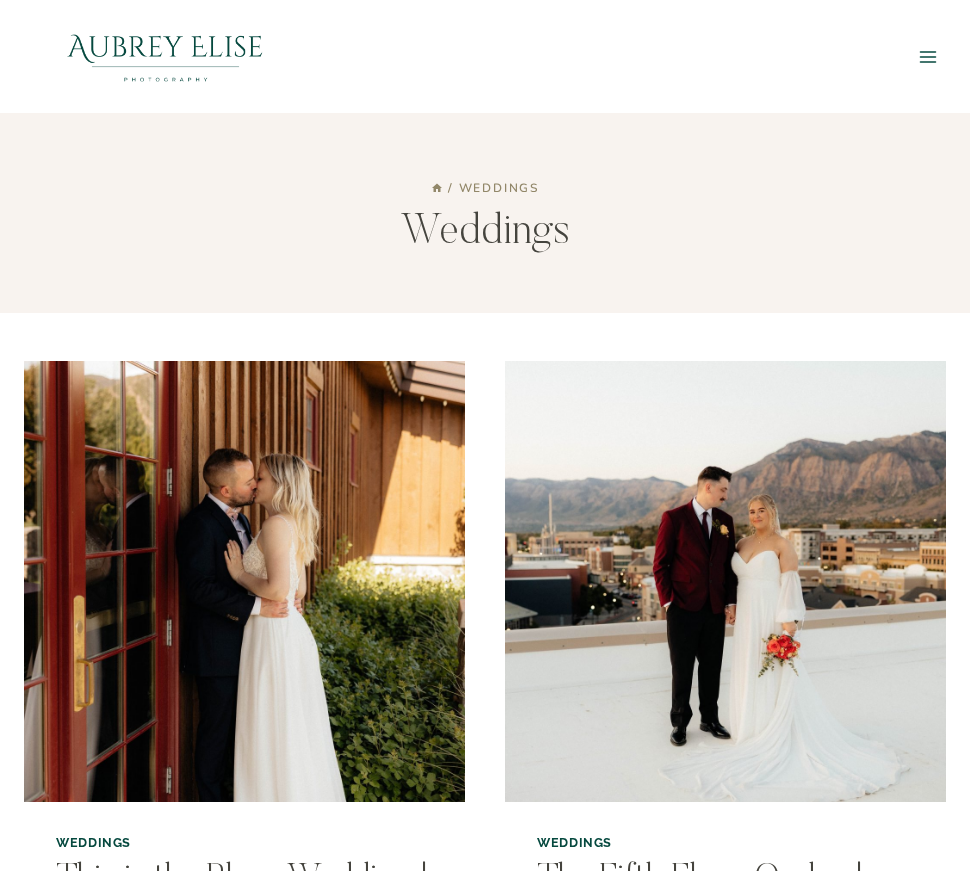 click on "Toggle Menu" at bounding box center [928, 57] 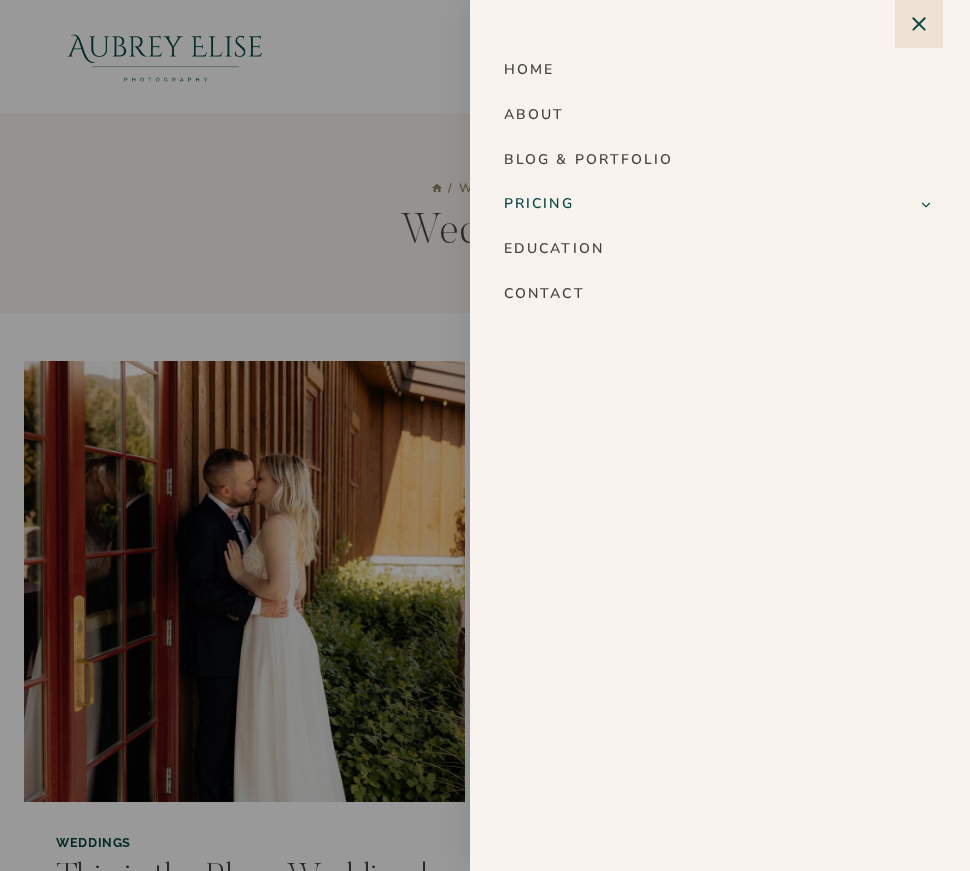 click on "Pricing" at bounding box center (703, 204) 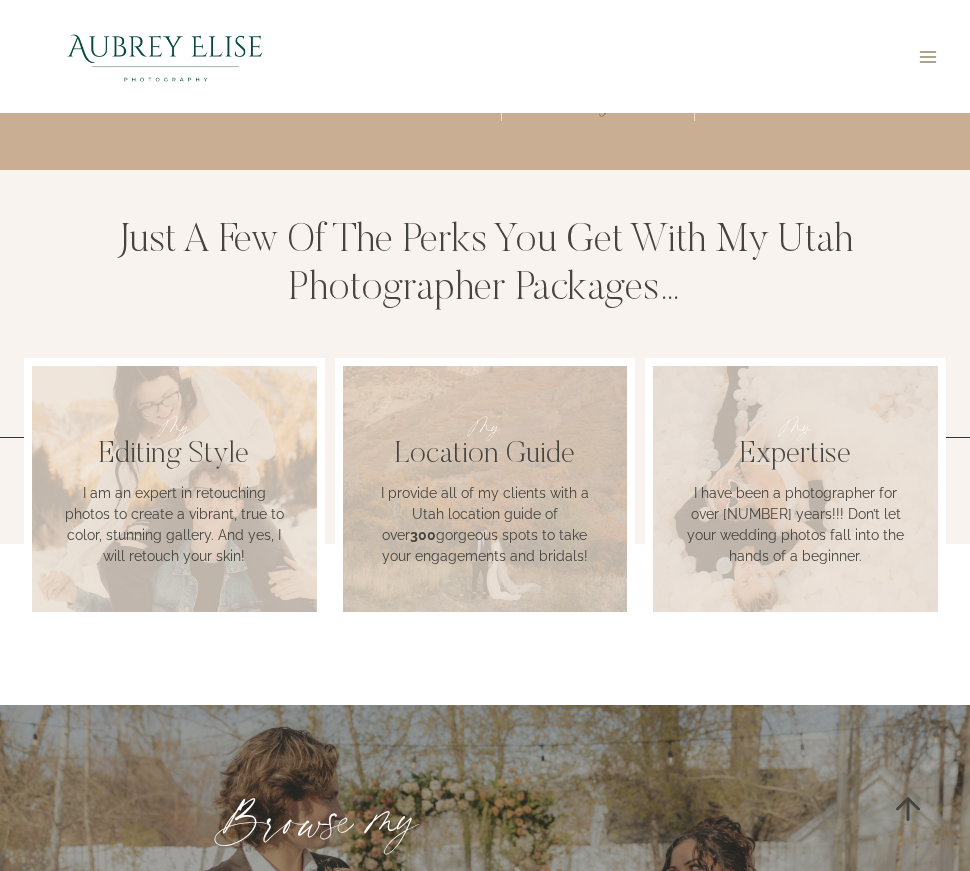 scroll, scrollTop: 1463, scrollLeft: 0, axis: vertical 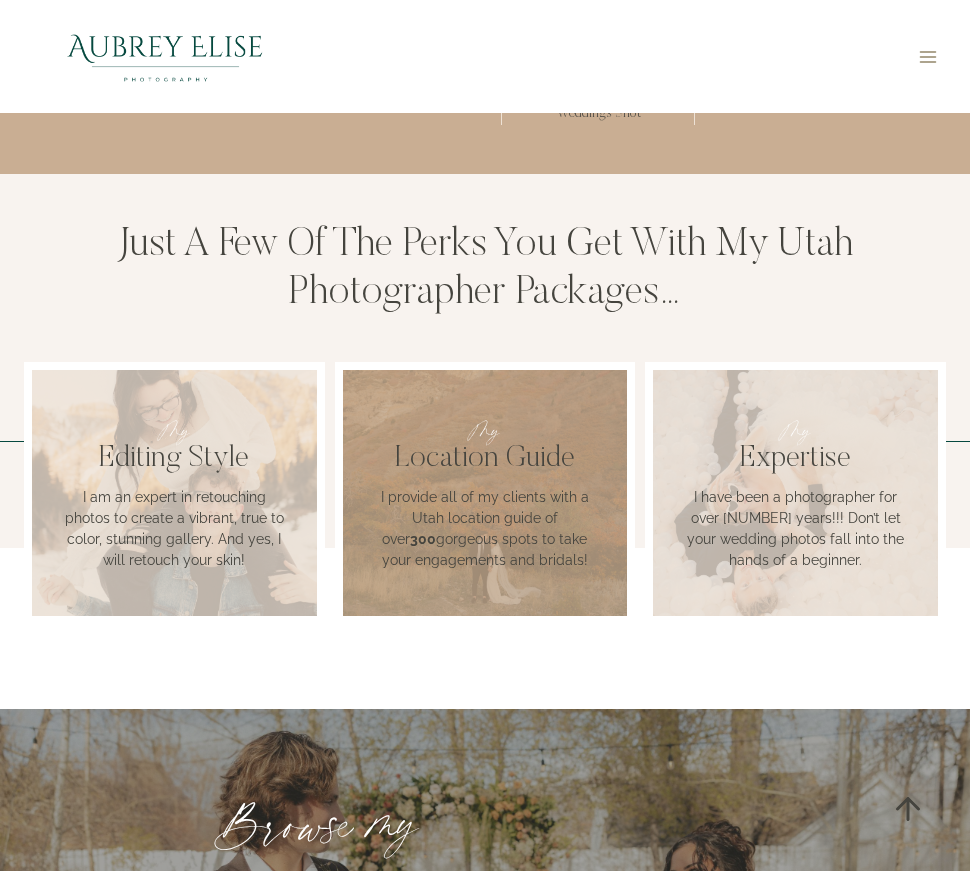 click on "My Location Guide I provide all of my clients with a Utah location guide of over  300  gorgeous spots to take your engagements and bridals!" at bounding box center [485, 492] 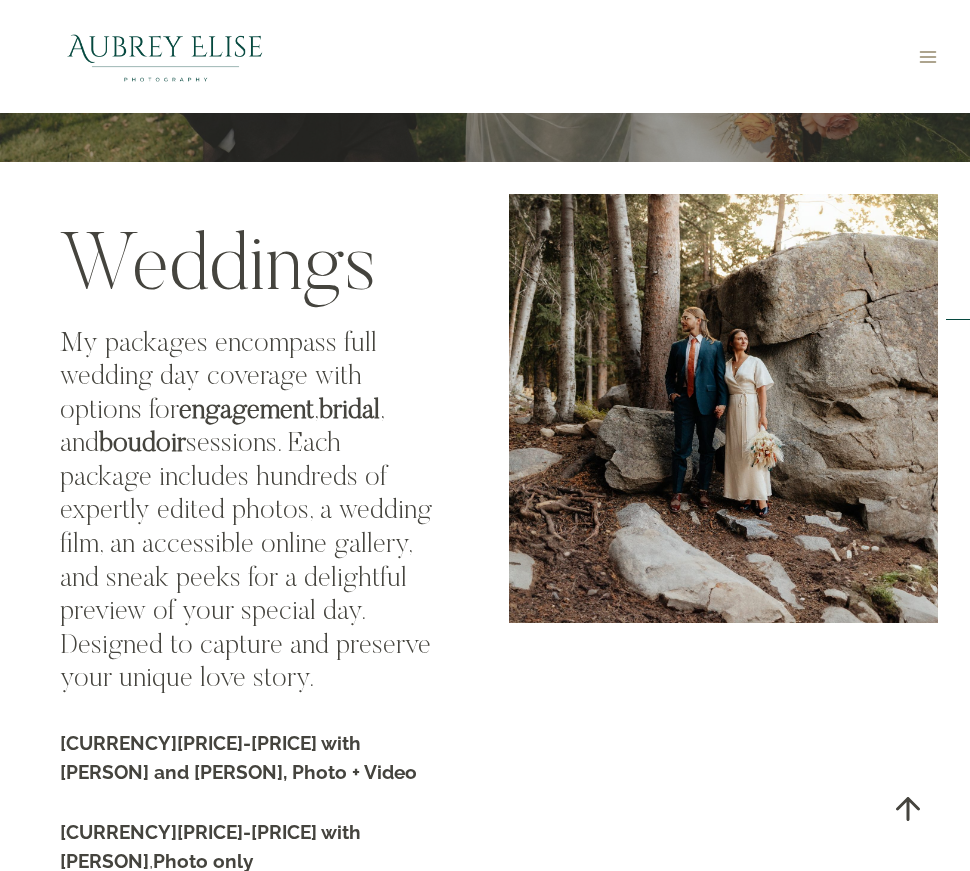 scroll, scrollTop: 2475, scrollLeft: 0, axis: vertical 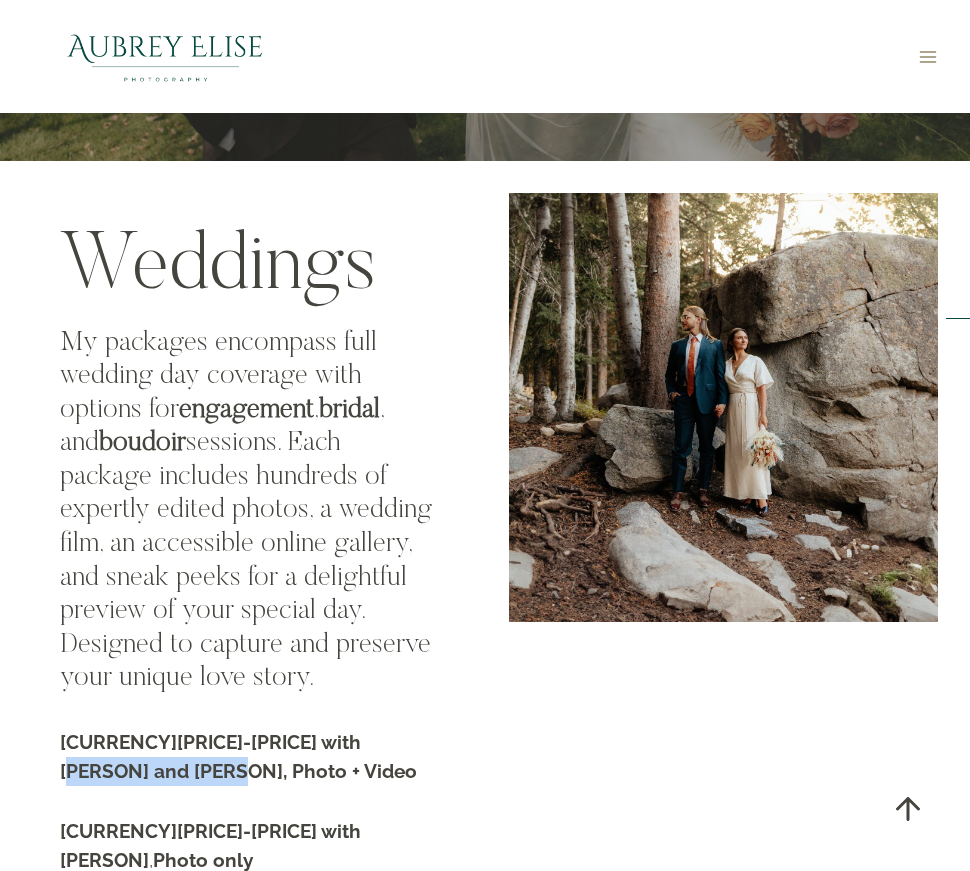 drag, startPoint x: 372, startPoint y: 612, endPoint x: 377, endPoint y: 641, distance: 29.427877 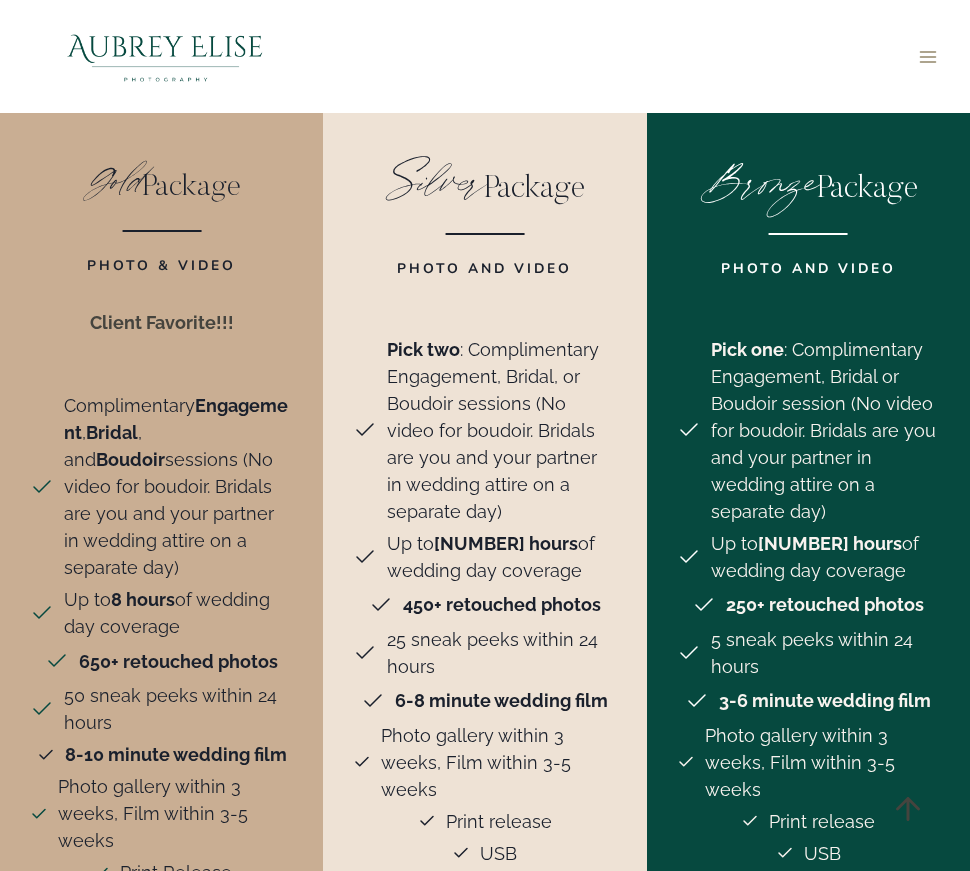 scroll, scrollTop: 3669, scrollLeft: 0, axis: vertical 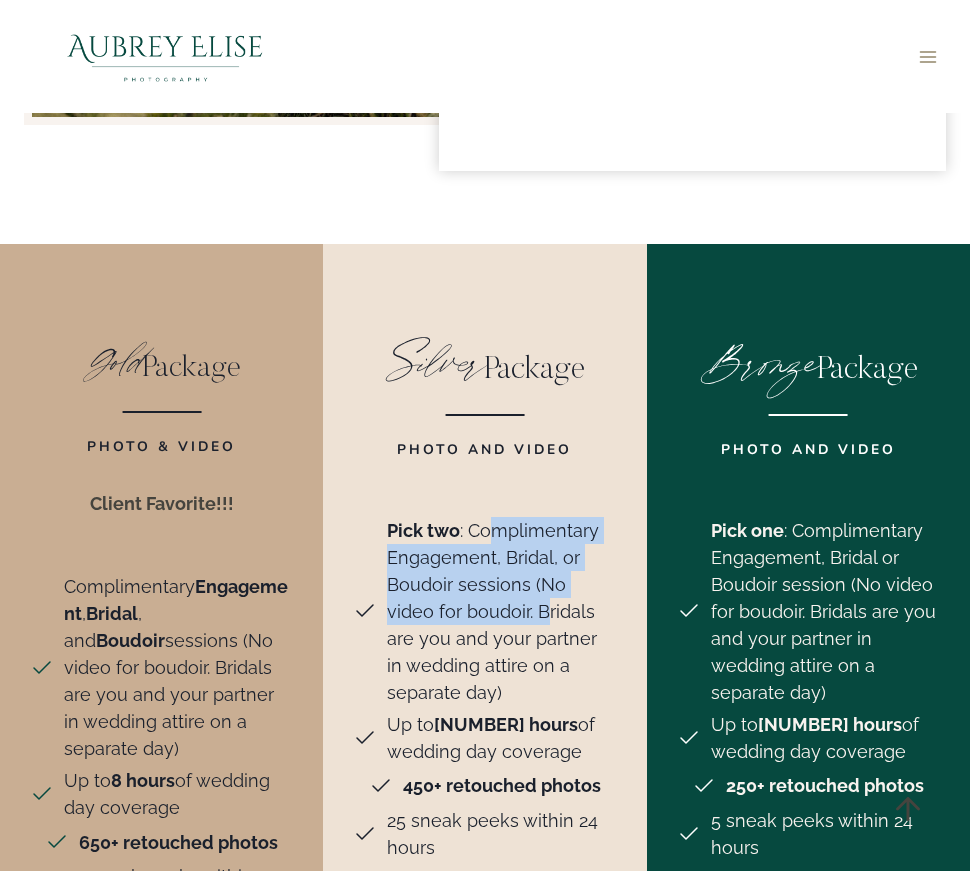 drag, startPoint x: 492, startPoint y: 424, endPoint x: 491, endPoint y: 509, distance: 85.00588 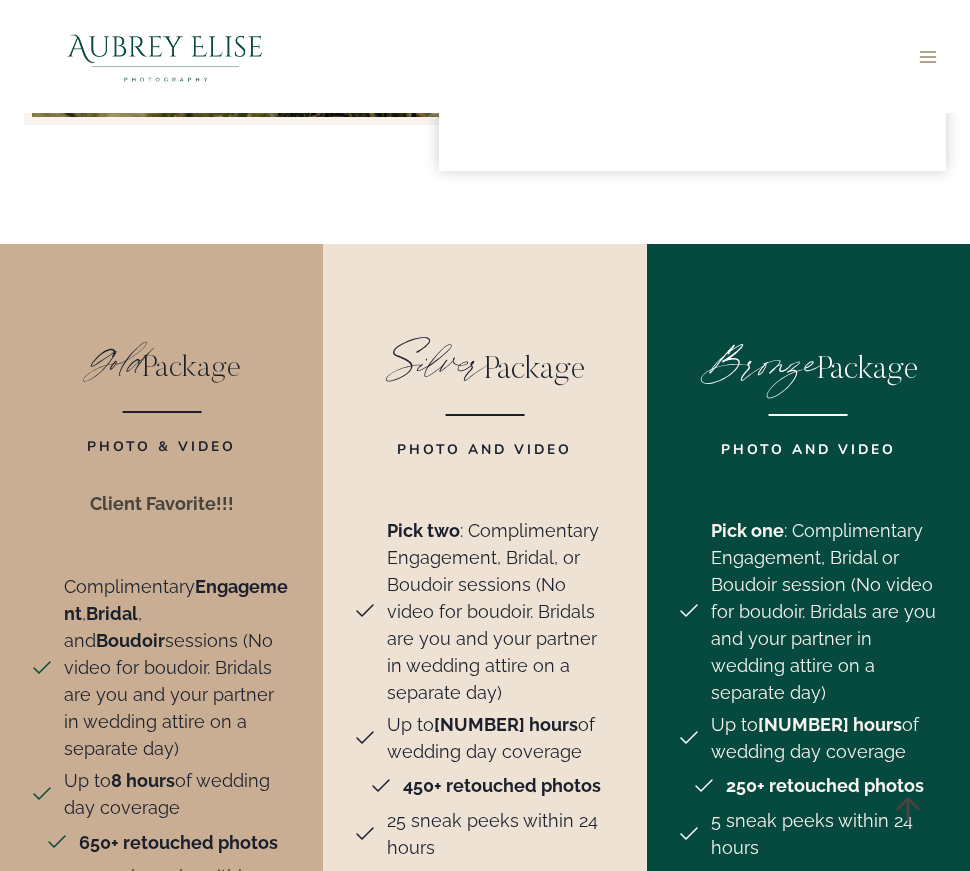 click on "Pick two : Complimentary Engagement, Bridal, or Boudoir sessions (No video for boudoir. Bridals are you and your partner in wedding attire on a separate day)" at bounding box center (501, 611) 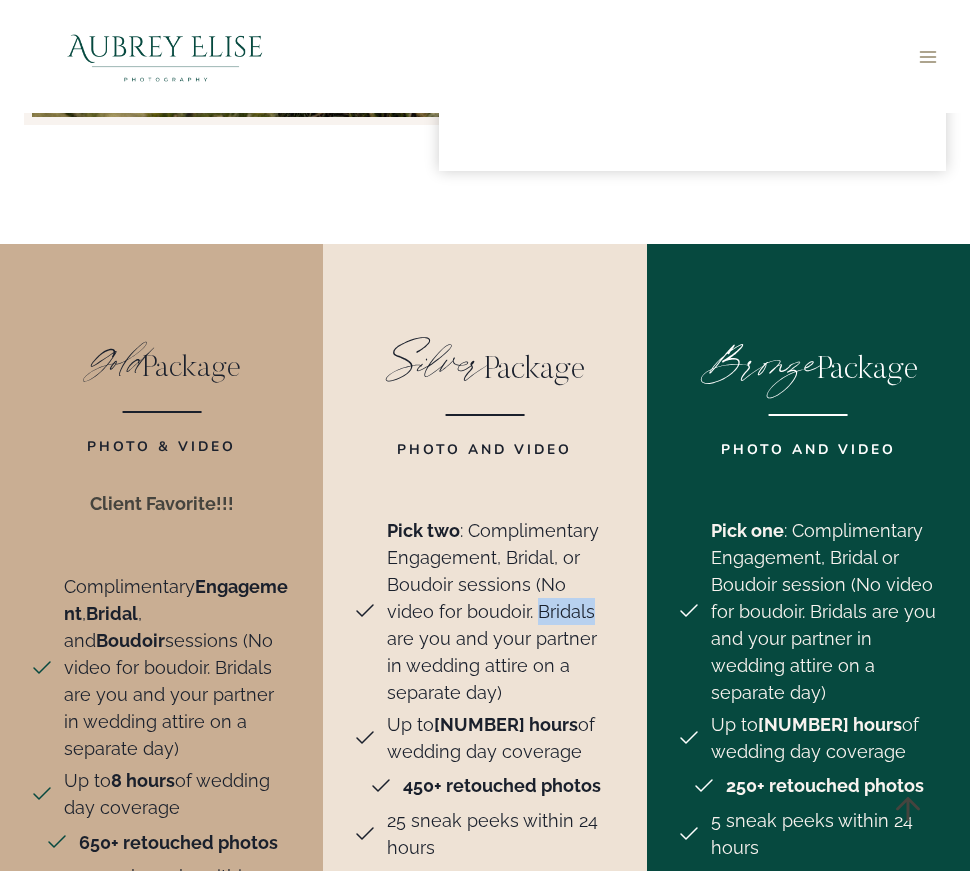 click on "Pick two : Complimentary Engagement, Bridal, or Boudoir sessions (No video for boudoir. Bridals are you and your partner in wedding attire on a separate day)" at bounding box center (501, 611) 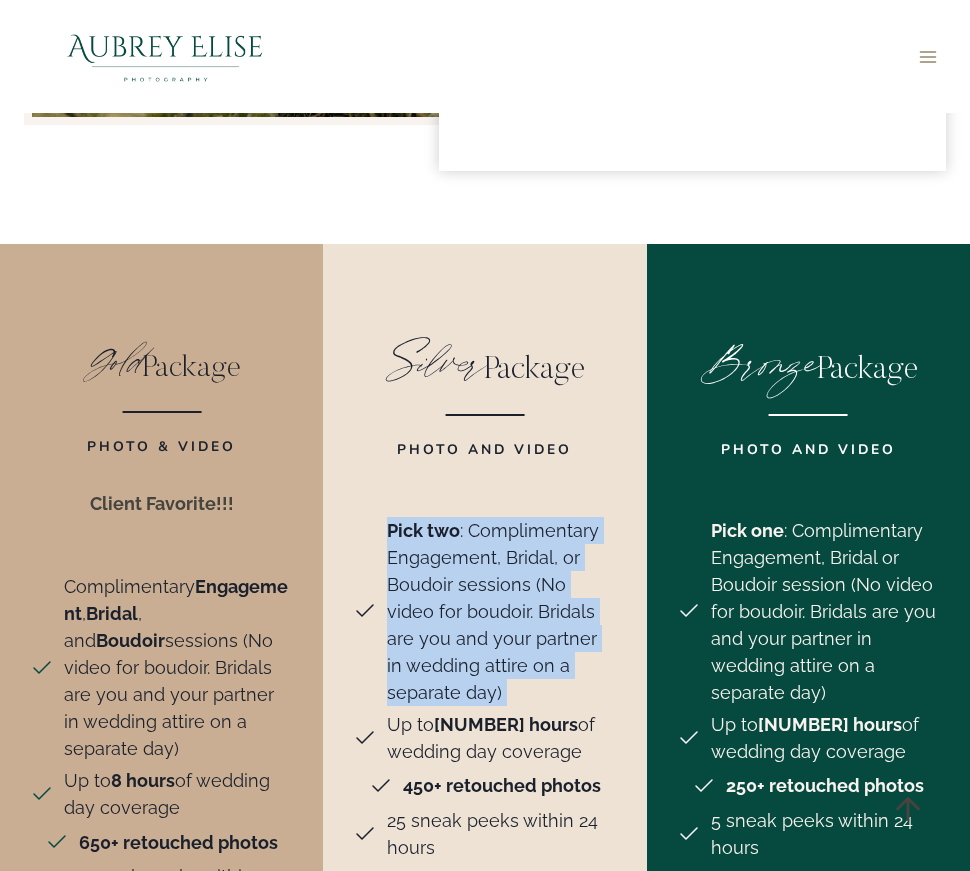 click on "Pick two : Complimentary Engagement, Bridal, or Boudoir sessions (No video for boudoir. Bridals are you and your partner in wedding attire on a separate day)" at bounding box center (501, 611) 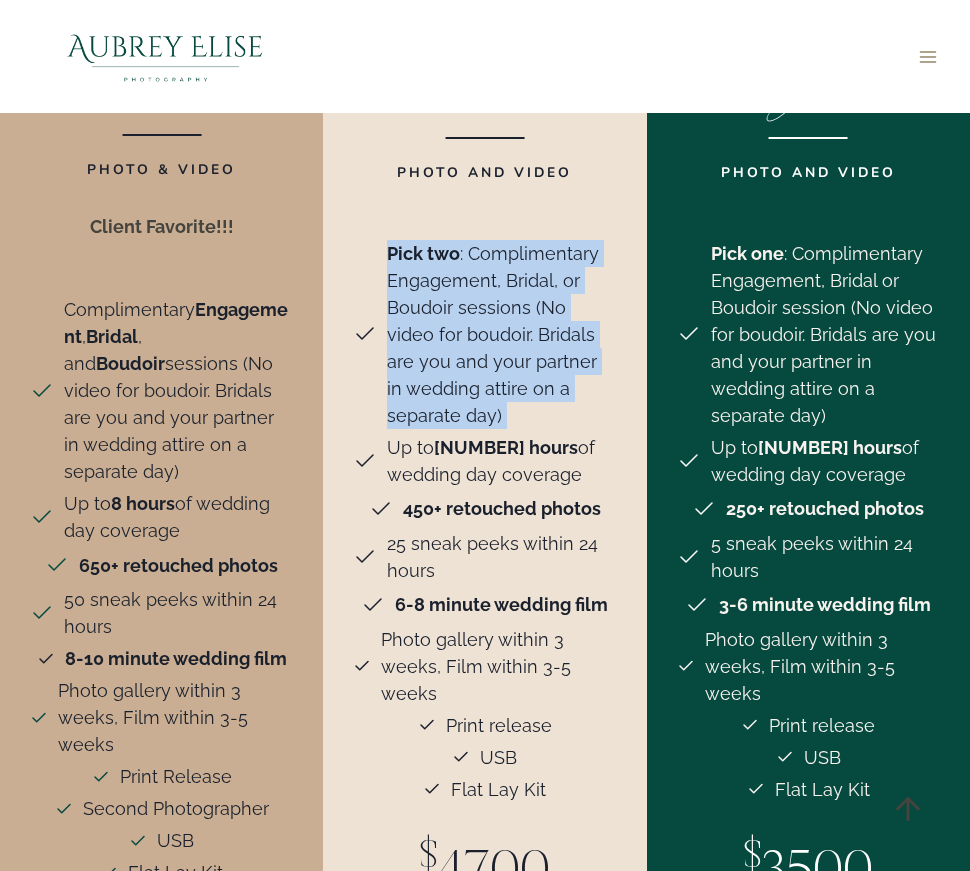 scroll, scrollTop: 3945, scrollLeft: 0, axis: vertical 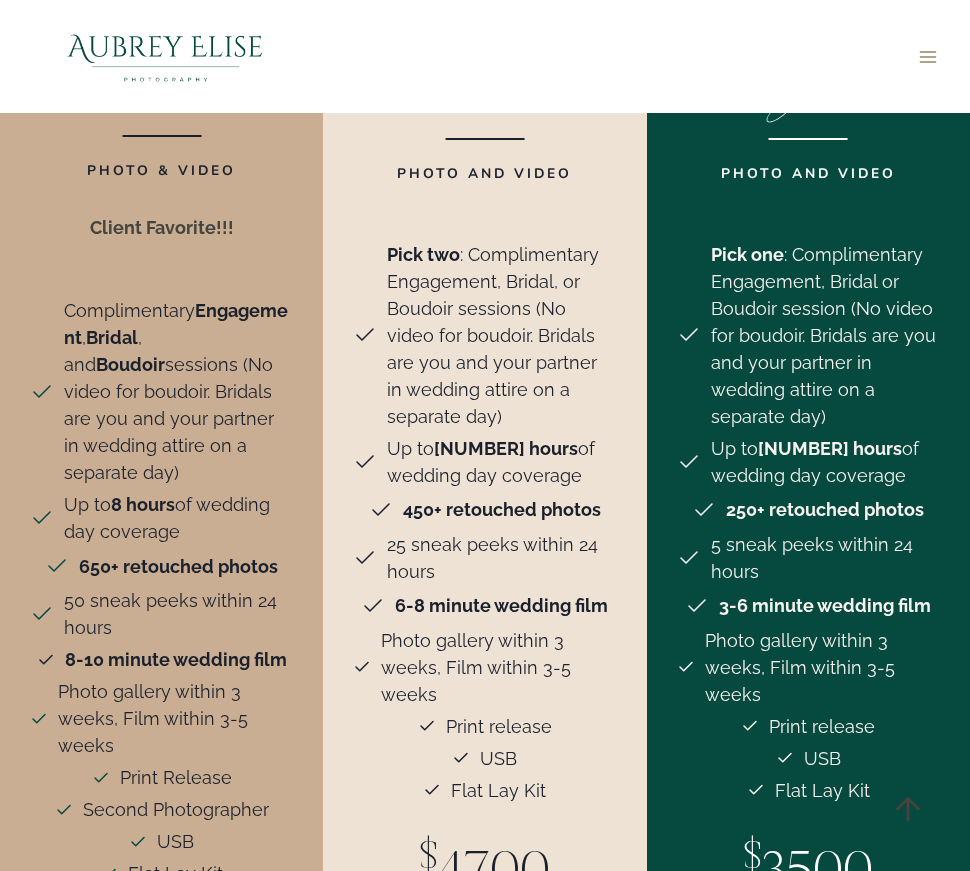 click on "Photo gallery within 3 weeks, Film within 3-5 weeks" at bounding box center [498, 667] 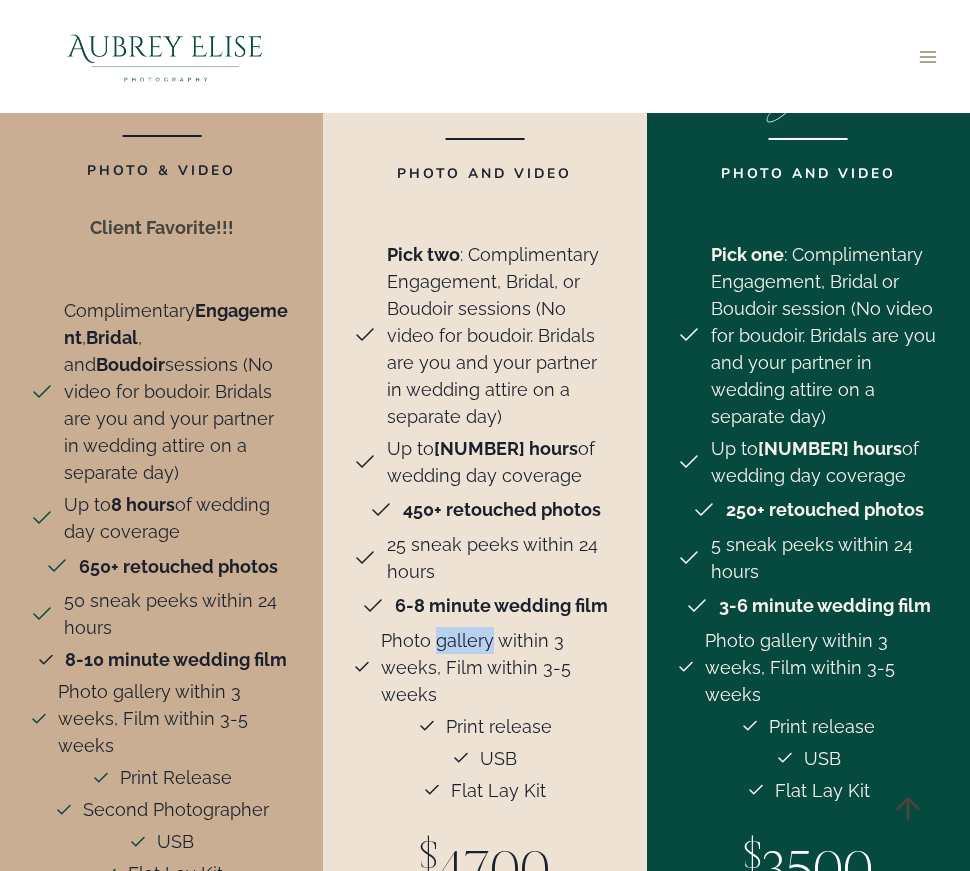 click on "Photo gallery within 3 weeks, Film within 3-5 weeks" at bounding box center (498, 667) 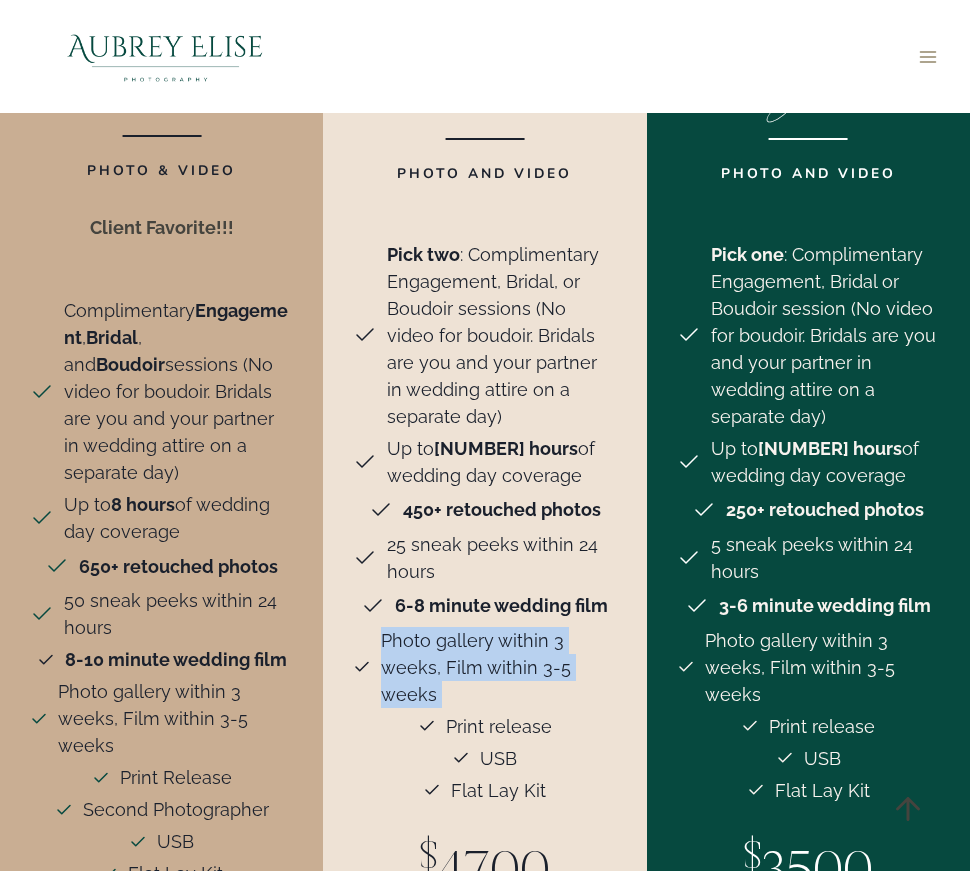 click on "Photo gallery within 3 weeks, Film within 3-5 weeks" at bounding box center [498, 667] 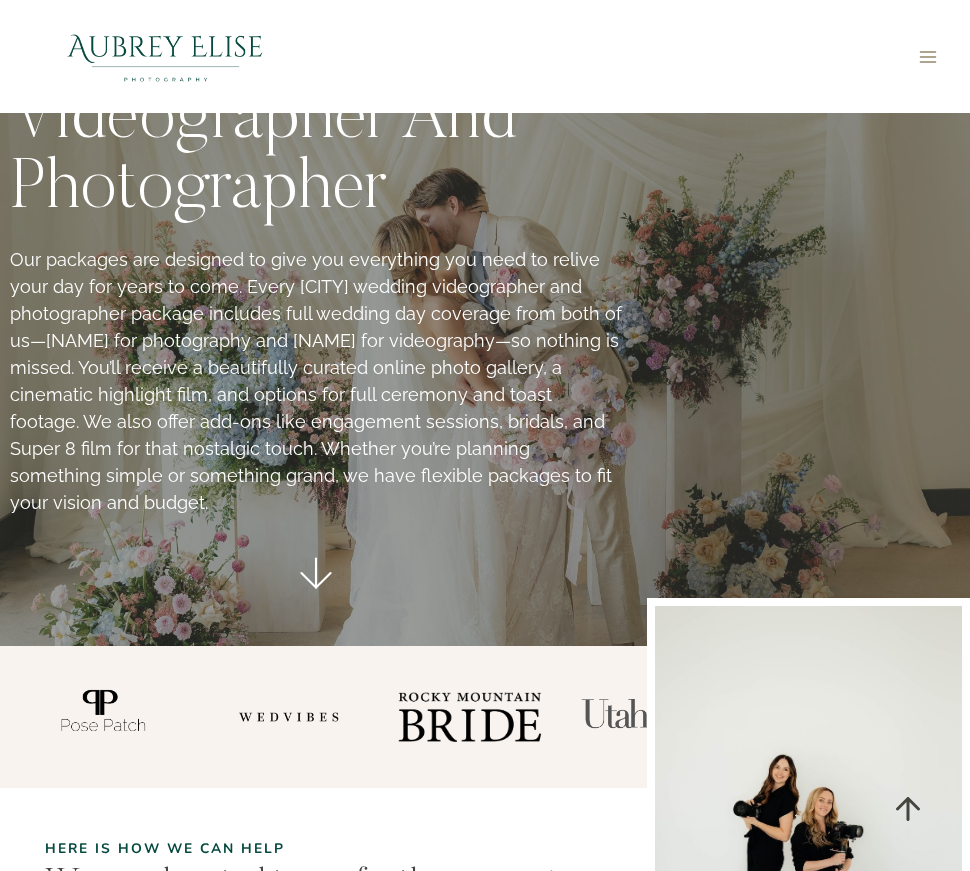 scroll, scrollTop: 0, scrollLeft: 0, axis: both 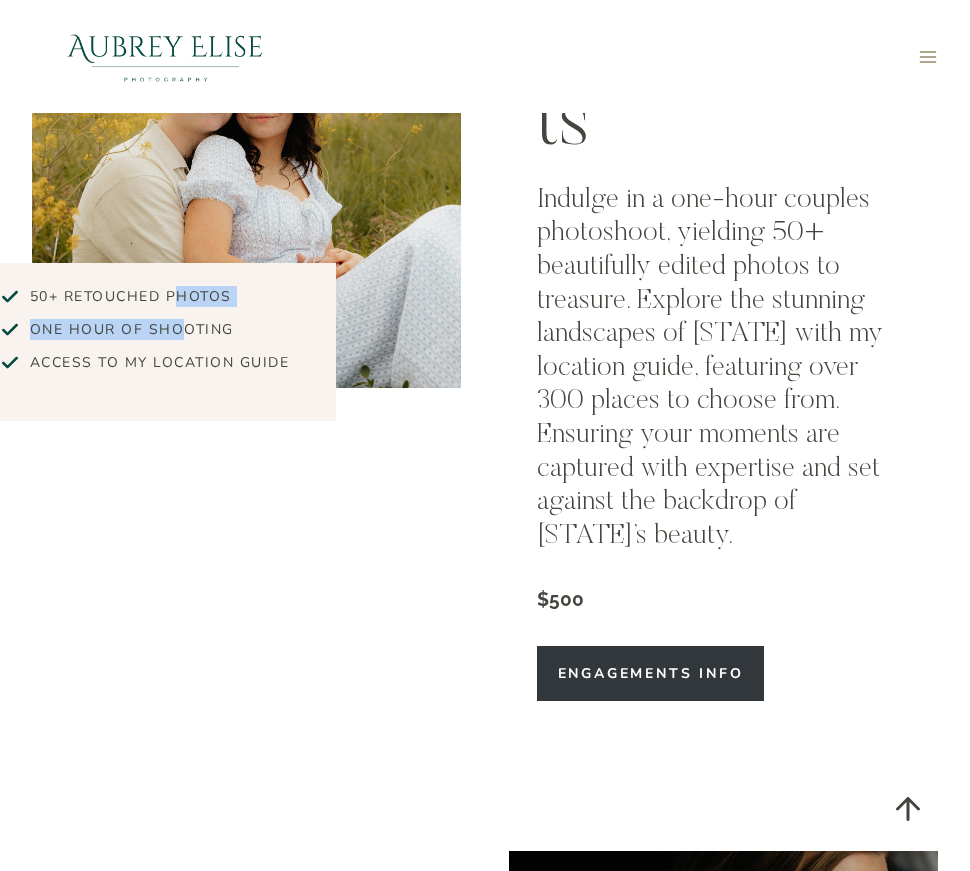 drag, startPoint x: 180, startPoint y: 492, endPoint x: 184, endPoint y: 511, distance: 19.416489 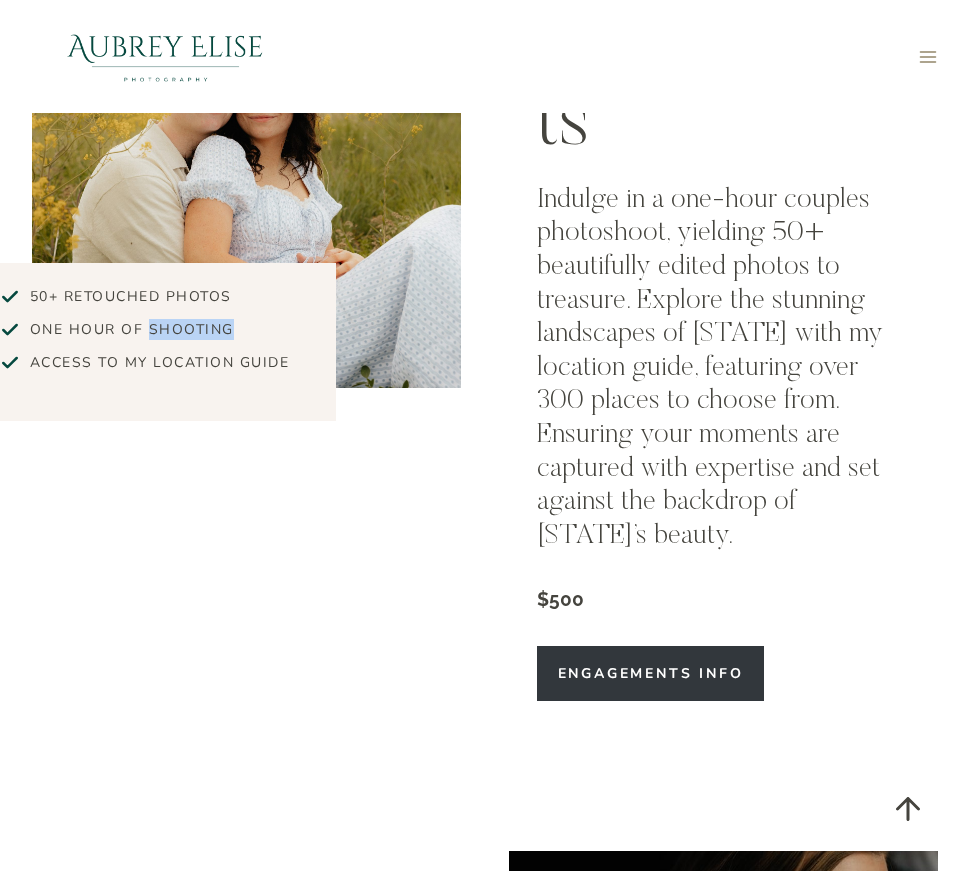 click on "one hour of shooting" at bounding box center [132, 329] 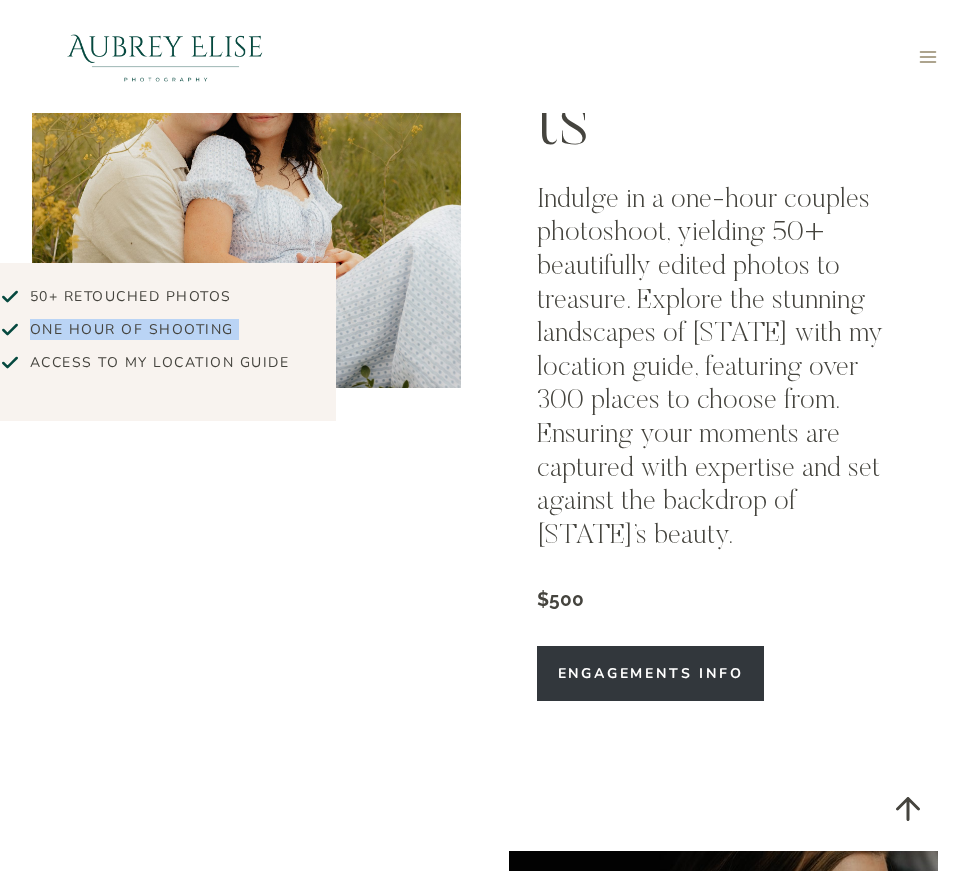 click on "one hour of shooting" at bounding box center [132, 329] 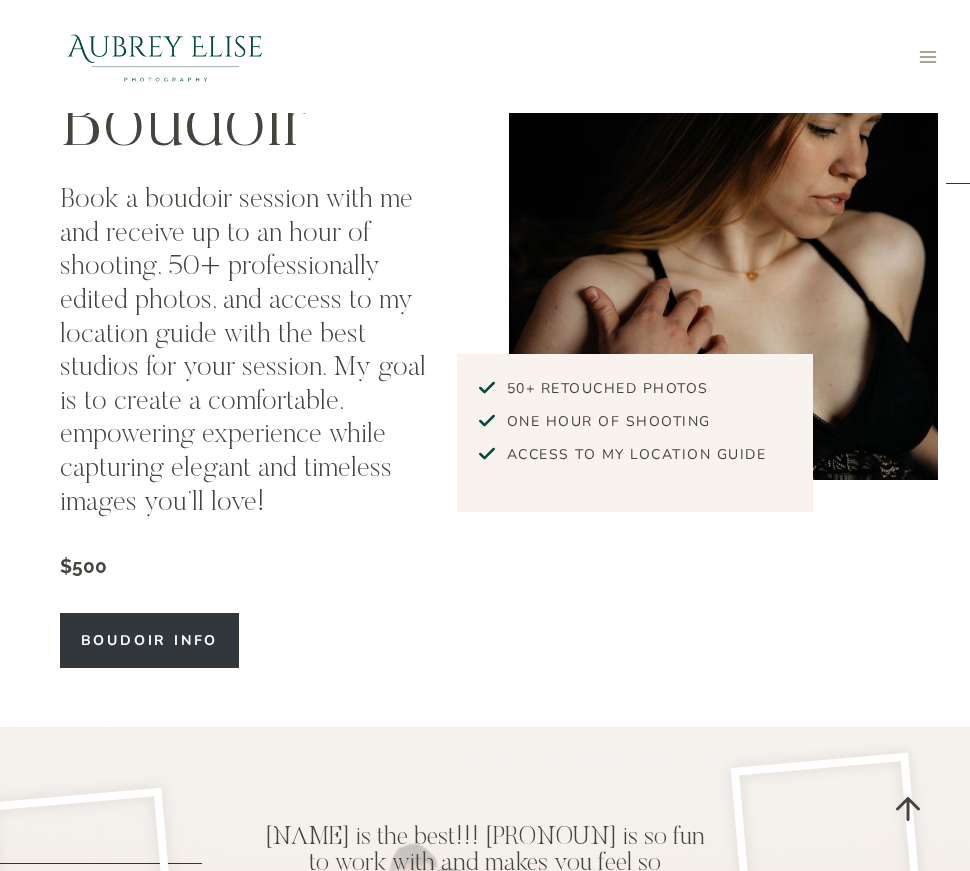 scroll, scrollTop: 5516, scrollLeft: 0, axis: vertical 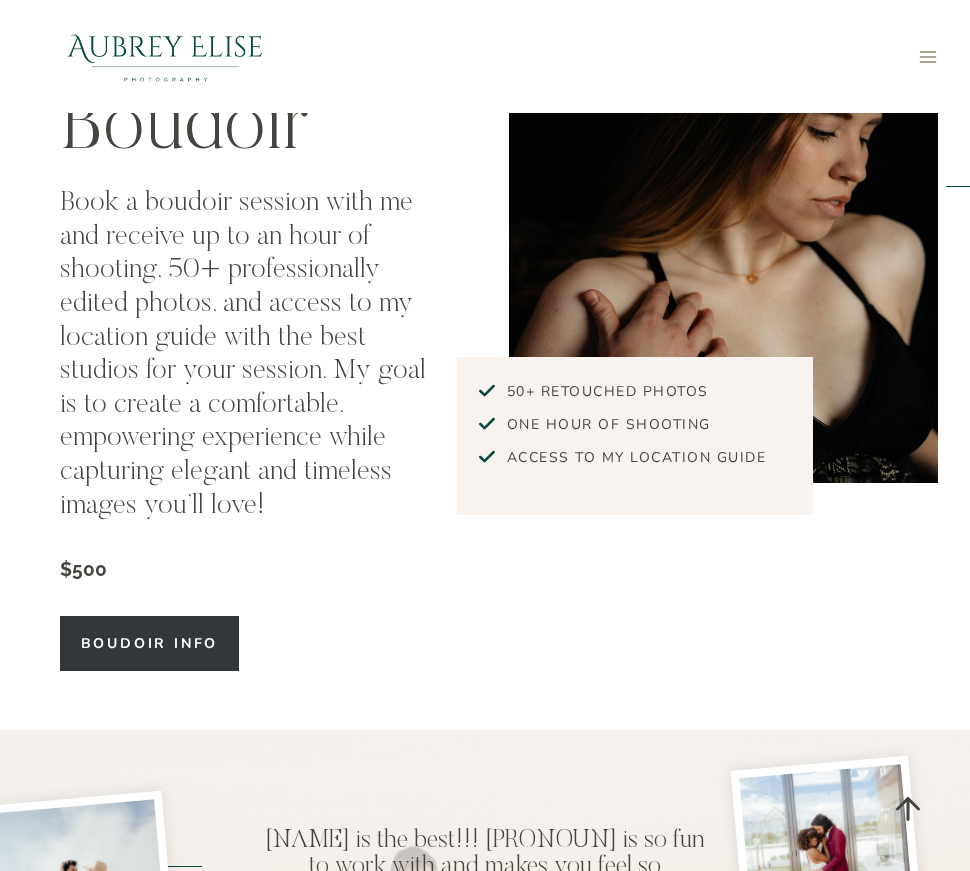 drag, startPoint x: 210, startPoint y: 412, endPoint x: 210, endPoint y: 442, distance: 30 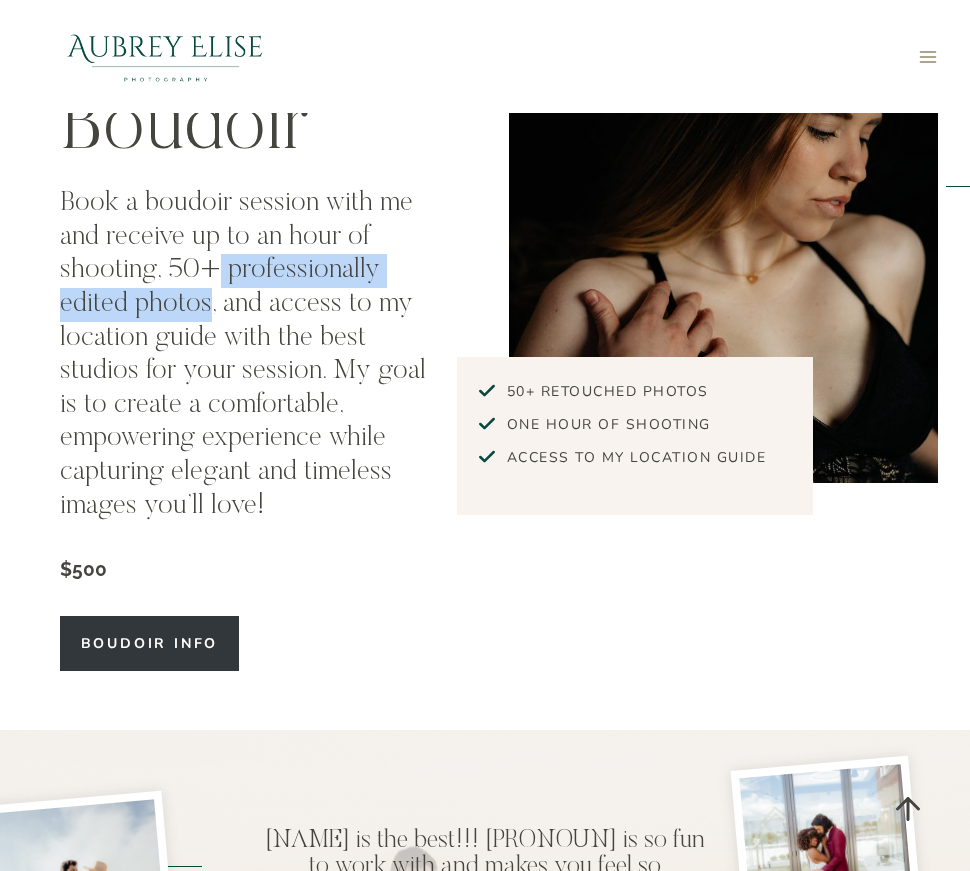drag, startPoint x: 212, startPoint y: 461, endPoint x: 208, endPoint y: 442, distance: 19.416489 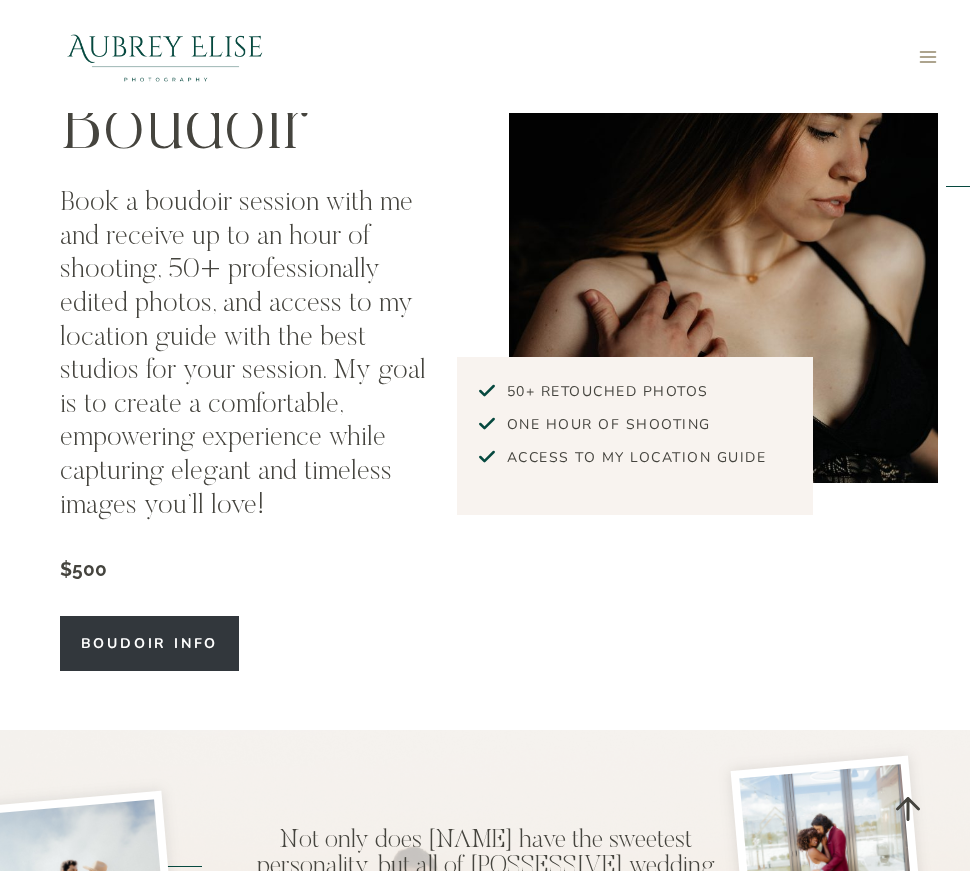 click on "Book a boudoir session with me and receive up to an hour of shooting, 50+ professionally edited photos, and access to my location guide with the best studios for your session. My goal is to create a comfortable, empowering experience while capturing elegant and timeless images you’ll love!" at bounding box center [247, 355] 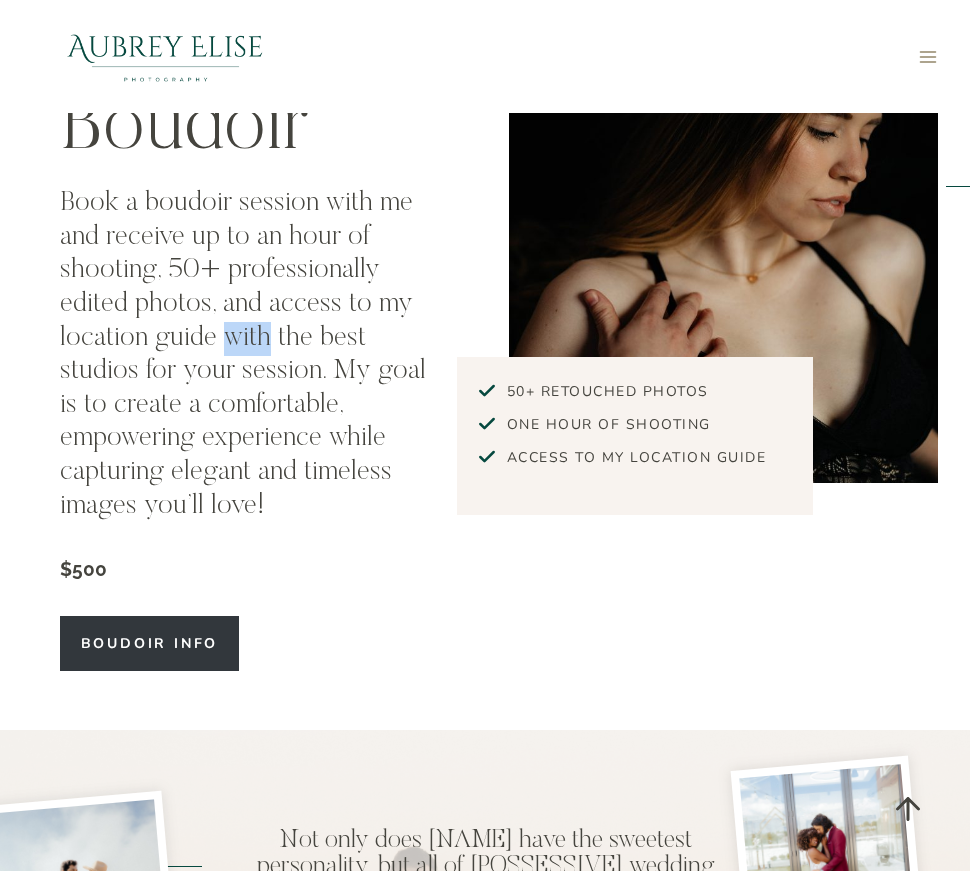 click on "Book a boudoir session with me and receive up to an hour of shooting, 50+ professionally edited photos, and access to my location guide with the best studios for your session. My goal is to create a comfortable, empowering experience while capturing elegant and timeless images you’ll love!" at bounding box center (247, 355) 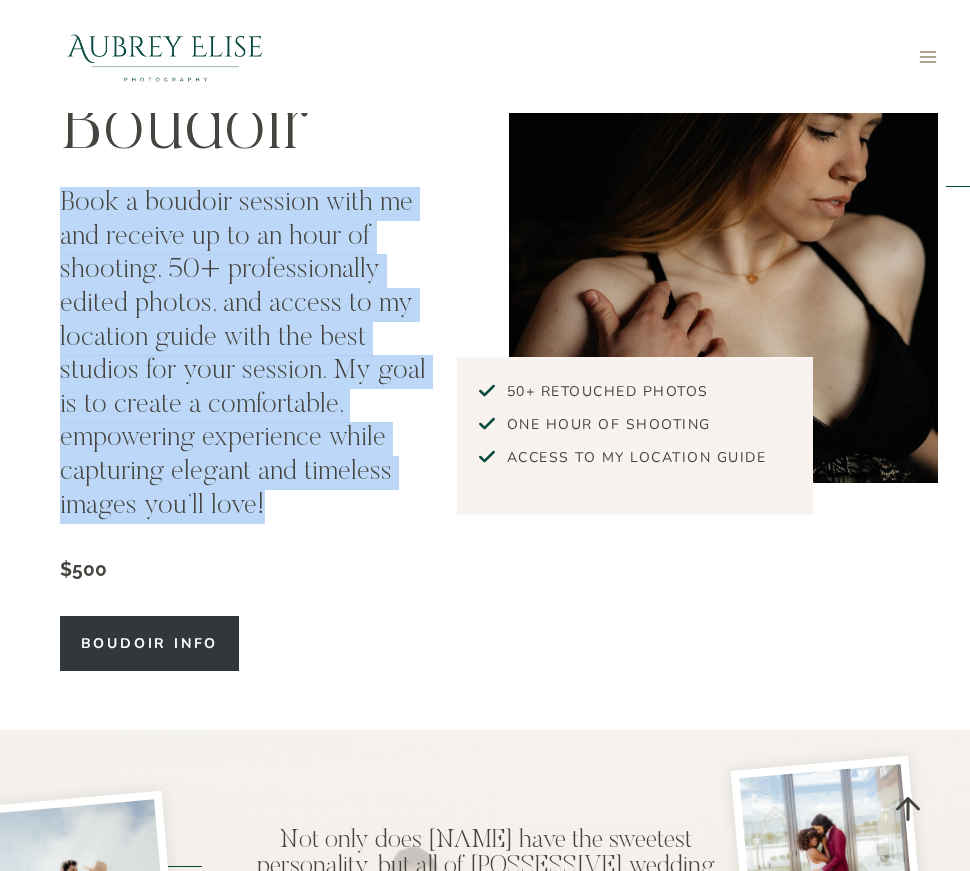 click on "Book a boudoir session with me and receive up to an hour of shooting, 50+ professionally edited photos, and access to my location guide with the best studios for your session. My goal is to create a comfortable, empowering experience while capturing elegant and timeless images you’ll love!" at bounding box center [247, 355] 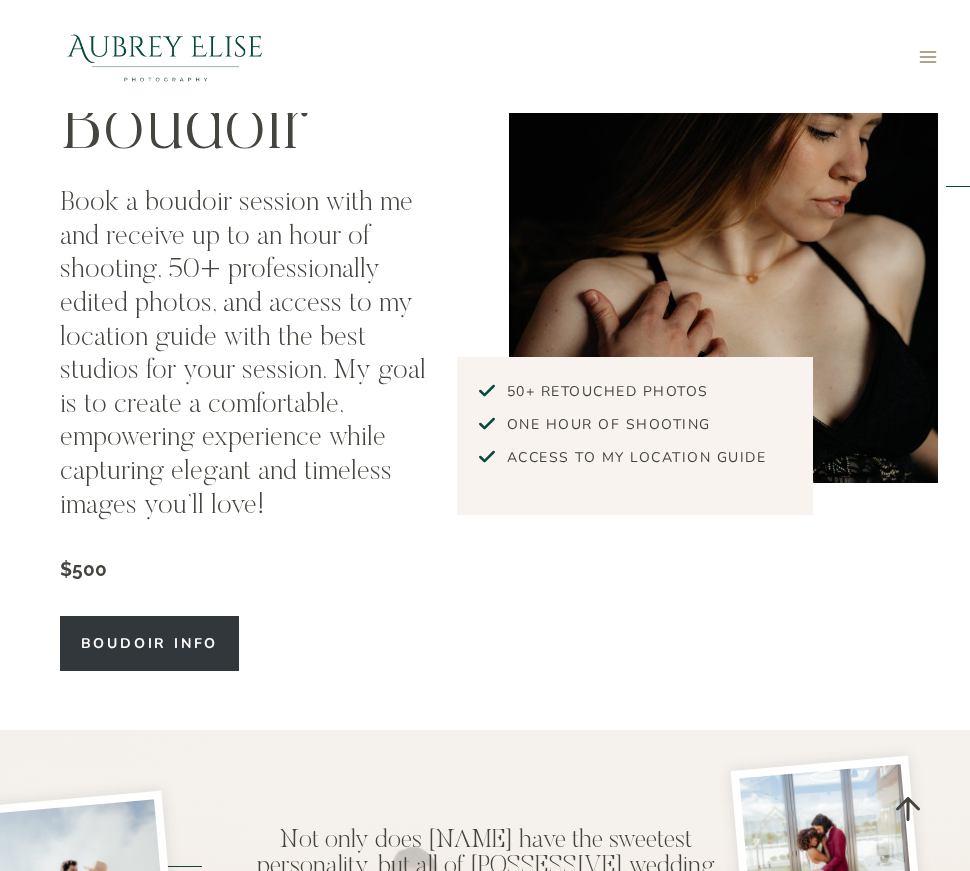 click on "Book a boudoir session with me and receive up to an hour of shooting, 50+ professionally edited photos, and access to my location guide with the best studios for your session. My goal is to create a comfortable, empowering experience while capturing elegant and timeless images you’ll love!" at bounding box center [247, 355] 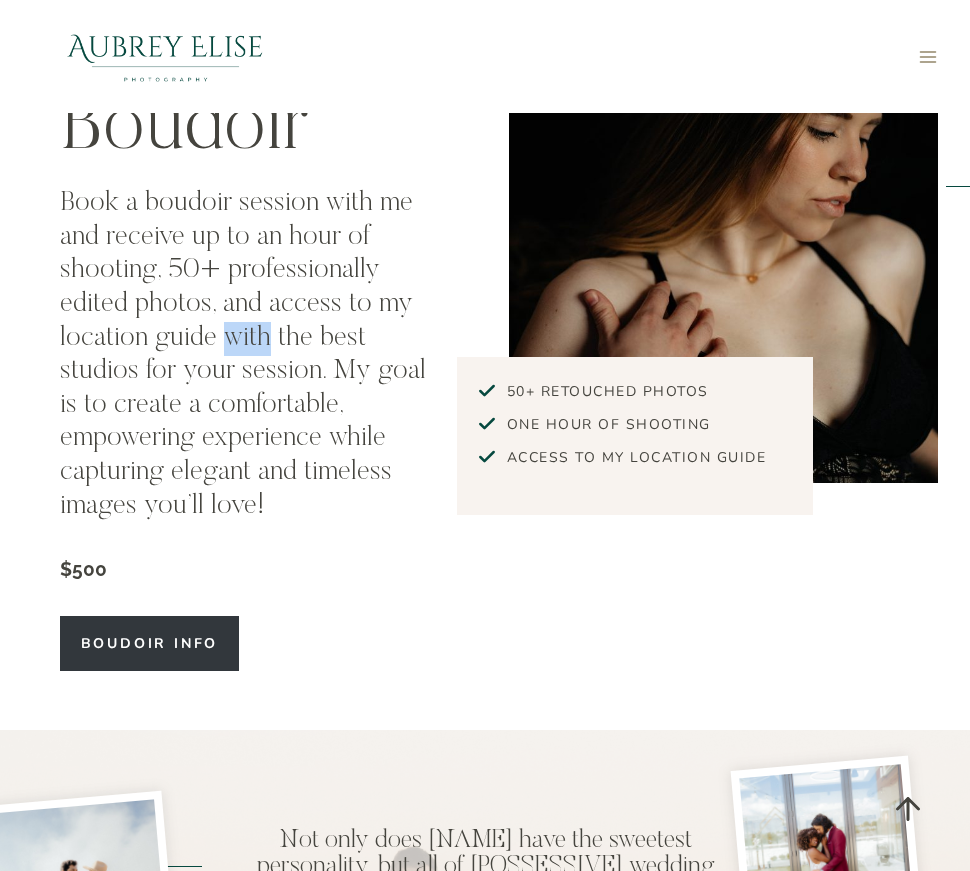click on "Book a boudoir session with me and receive up to an hour of shooting, 50+ professionally edited photos, and access to my location guide with the best studios for your session. My goal is to create a comfortable, empowering experience while capturing elegant and timeless images you’ll love!" at bounding box center (247, 355) 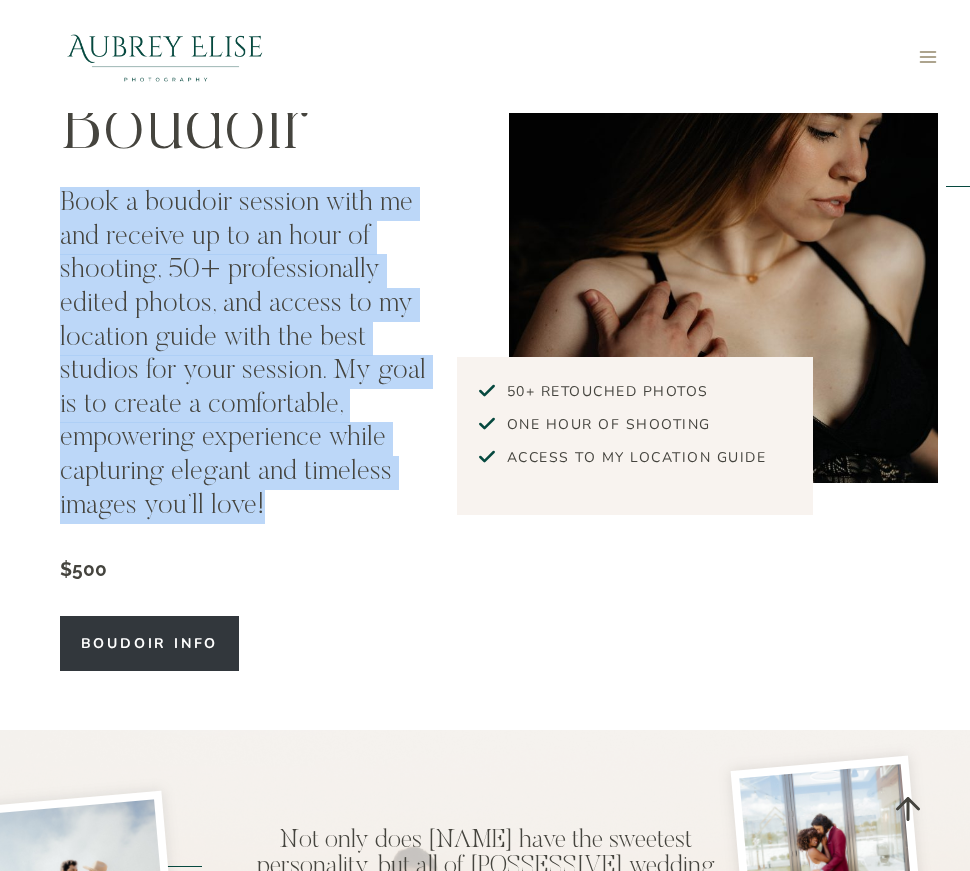 click on "Book a boudoir session with me and receive up to an hour of shooting, 50+ professionally edited photos, and access to my location guide with the best studios for your session. My goal is to create a comfortable, empowering experience while capturing elegant and timeless images you’ll love!" at bounding box center (247, 355) 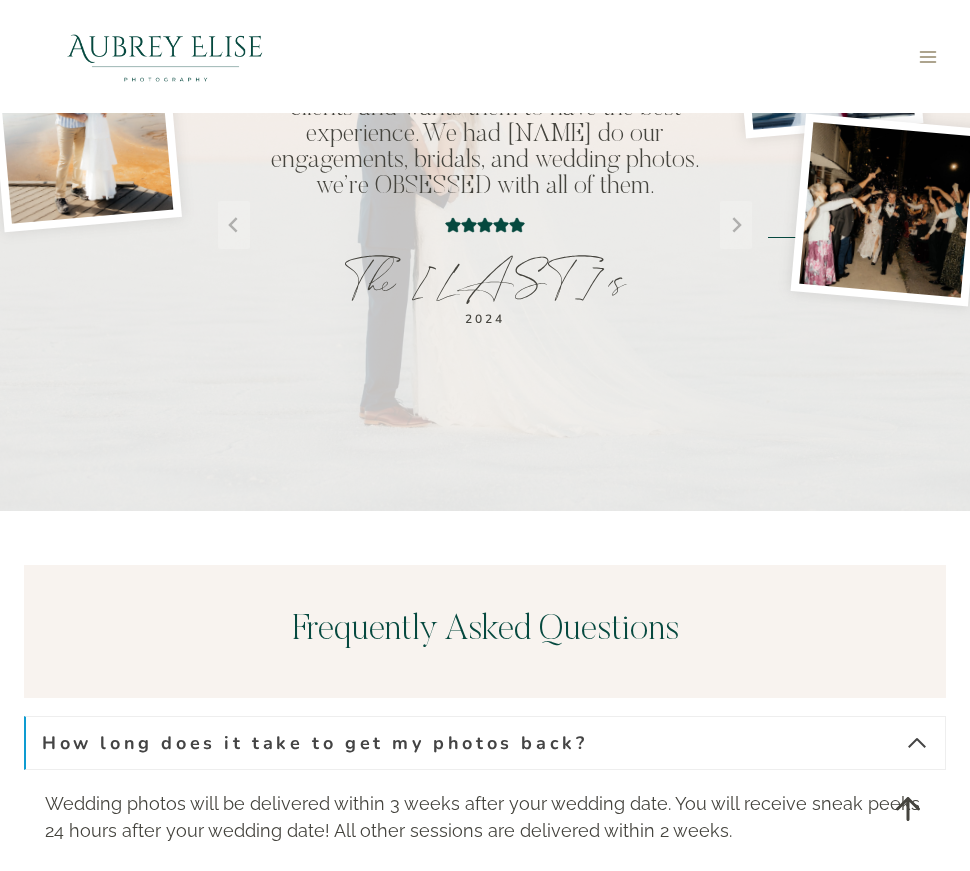 scroll, scrollTop: 6322, scrollLeft: 0, axis: vertical 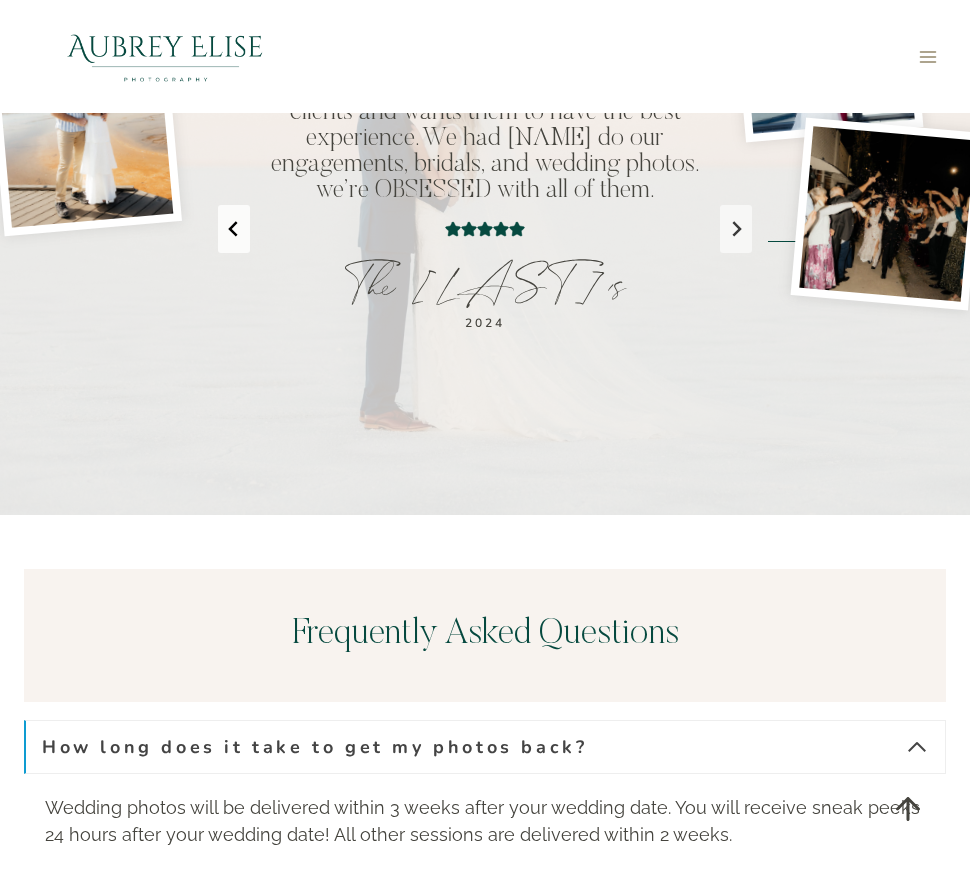 click at bounding box center (234, 229) 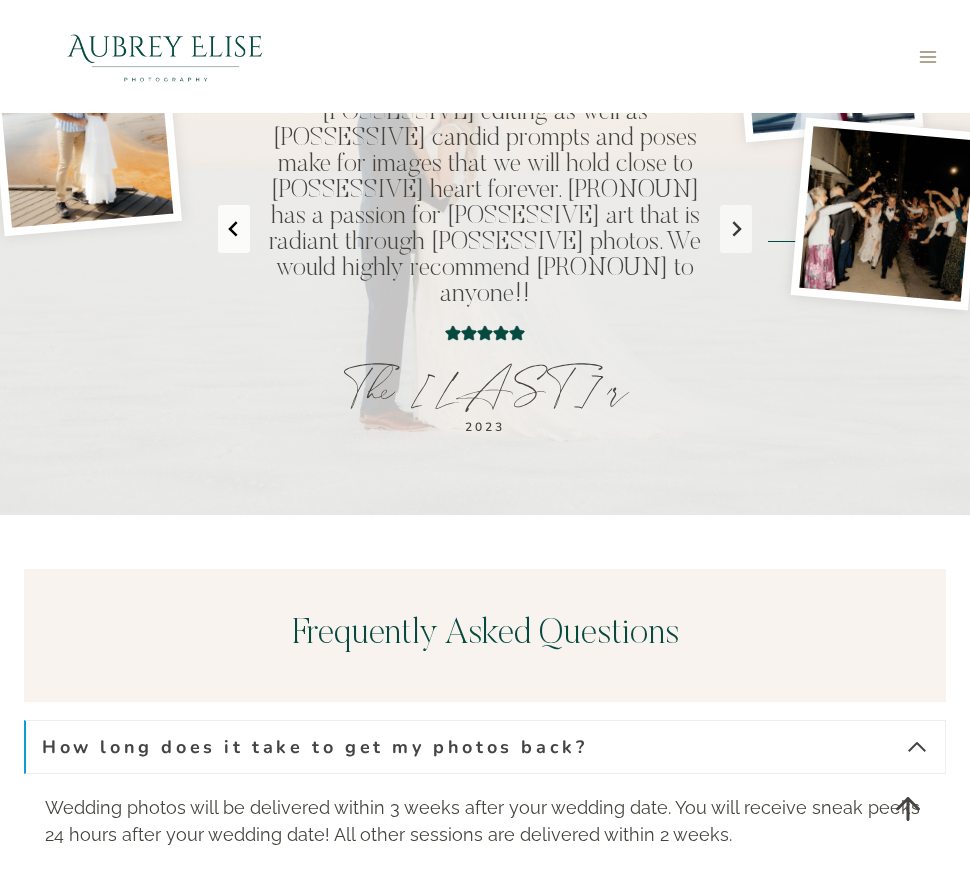 click at bounding box center [234, 229] 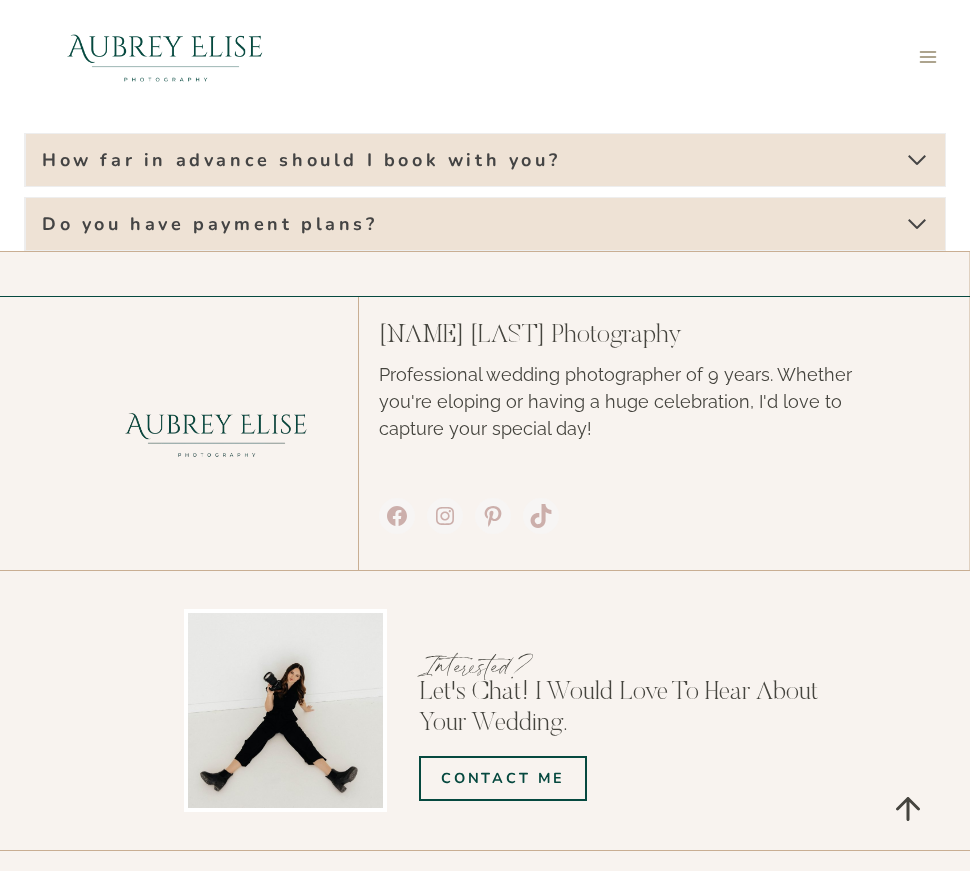scroll, scrollTop: 7147, scrollLeft: 0, axis: vertical 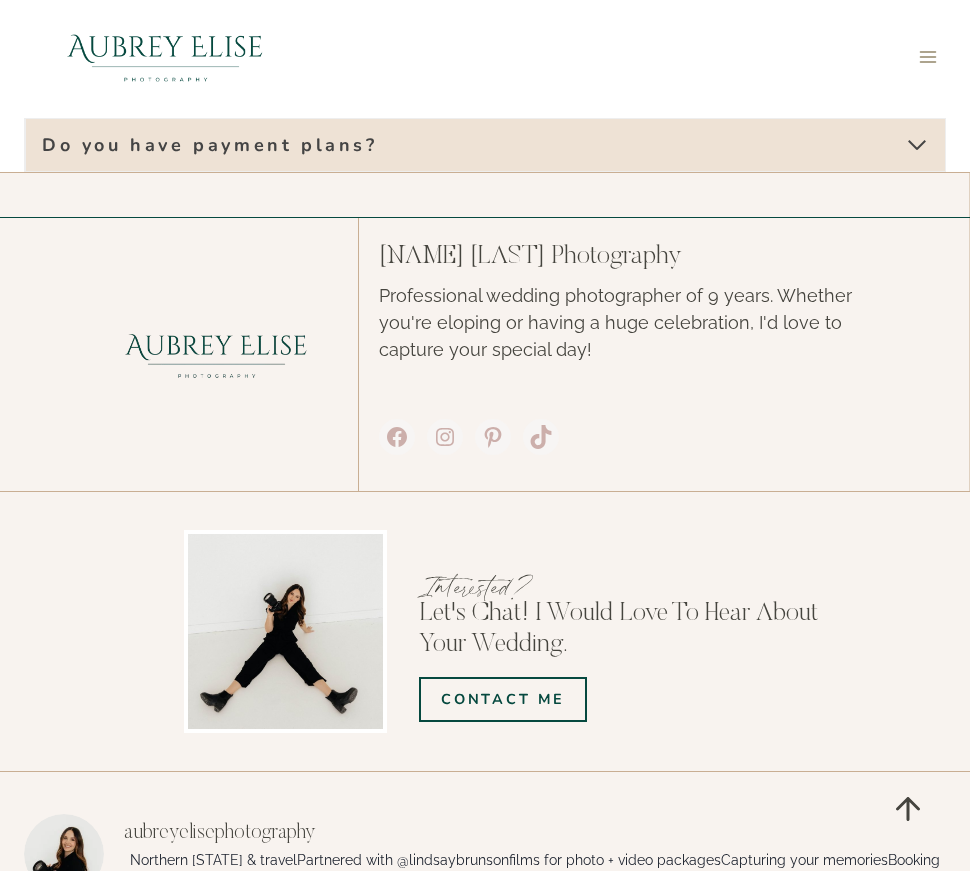 click on "How far in advance should I book with you?" at bounding box center (485, 81) 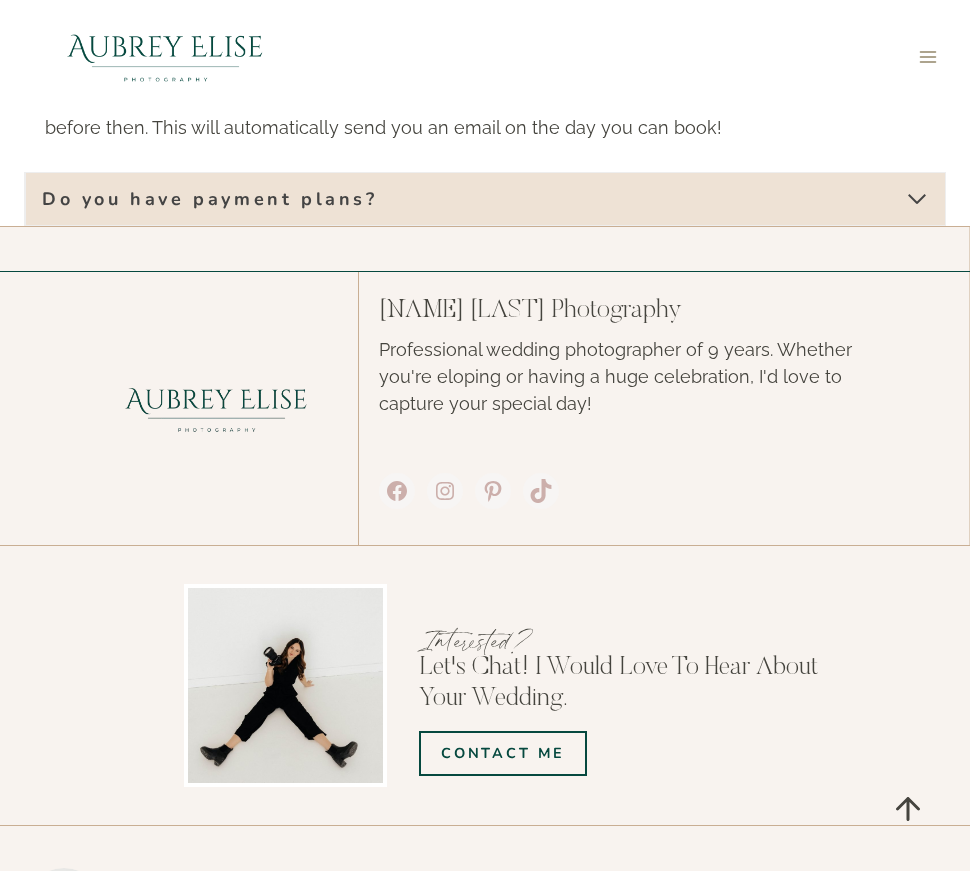 drag, startPoint x: 537, startPoint y: 211, endPoint x: 551, endPoint y: 209, distance: 14.142136 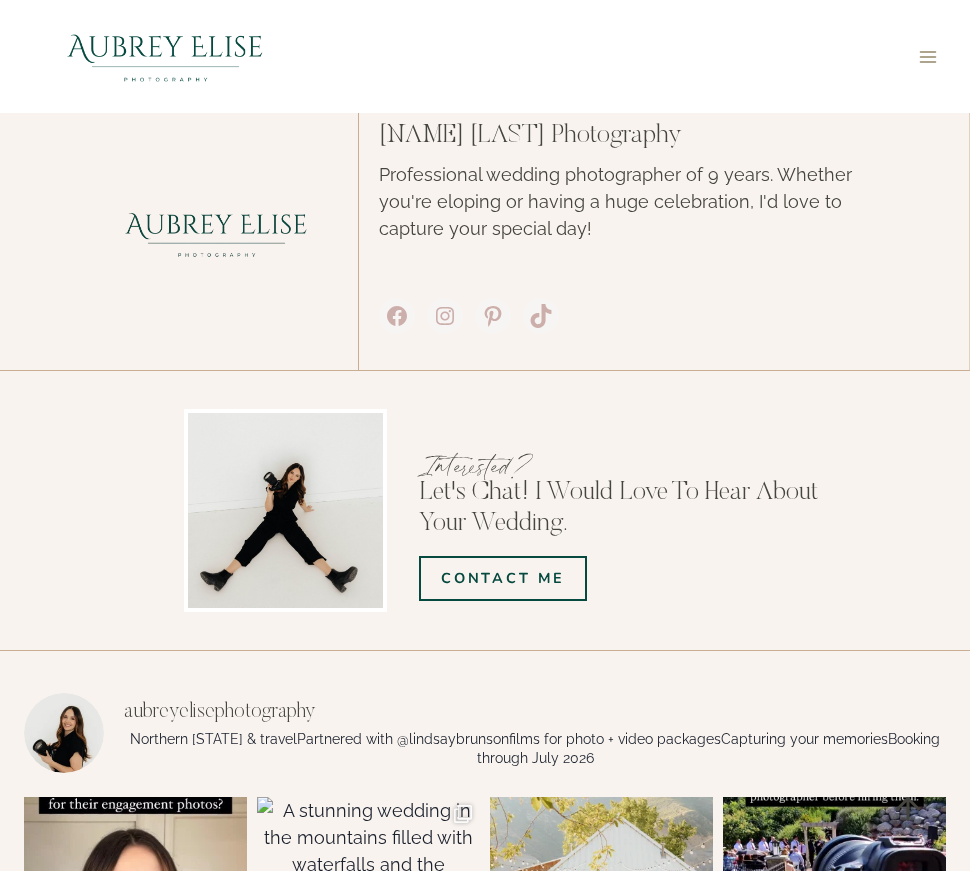 scroll, scrollTop: 7689, scrollLeft: 0, axis: vertical 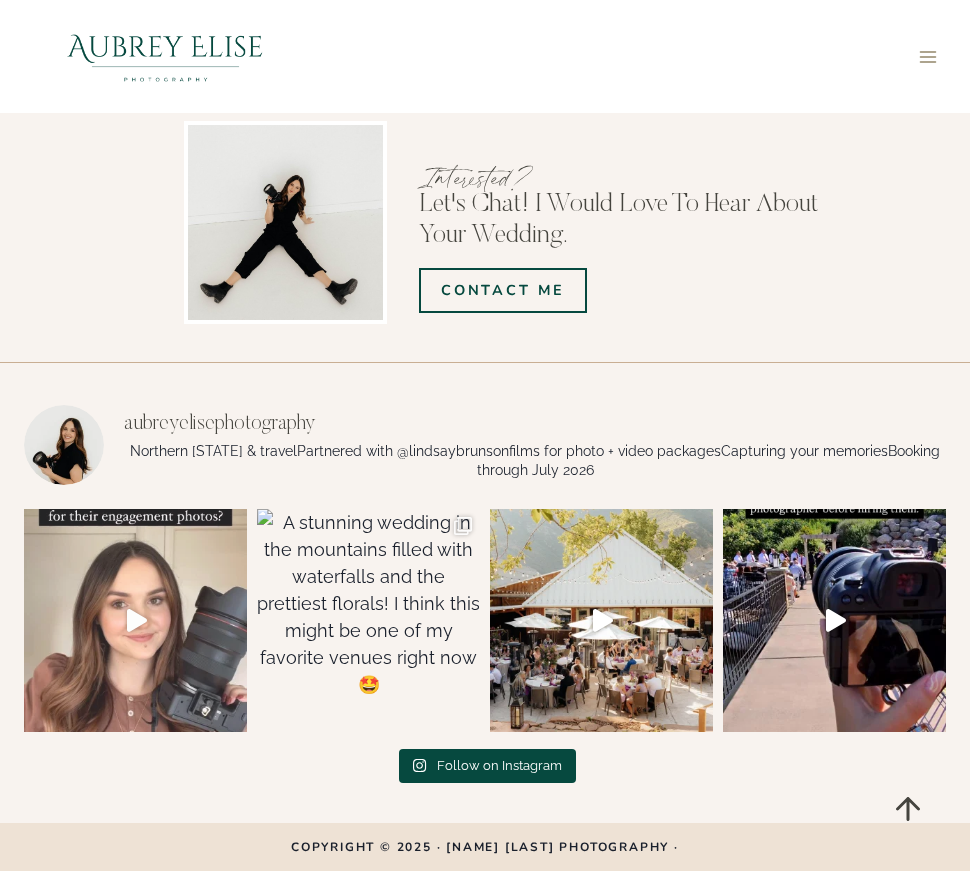 click at bounding box center [135, 620] 